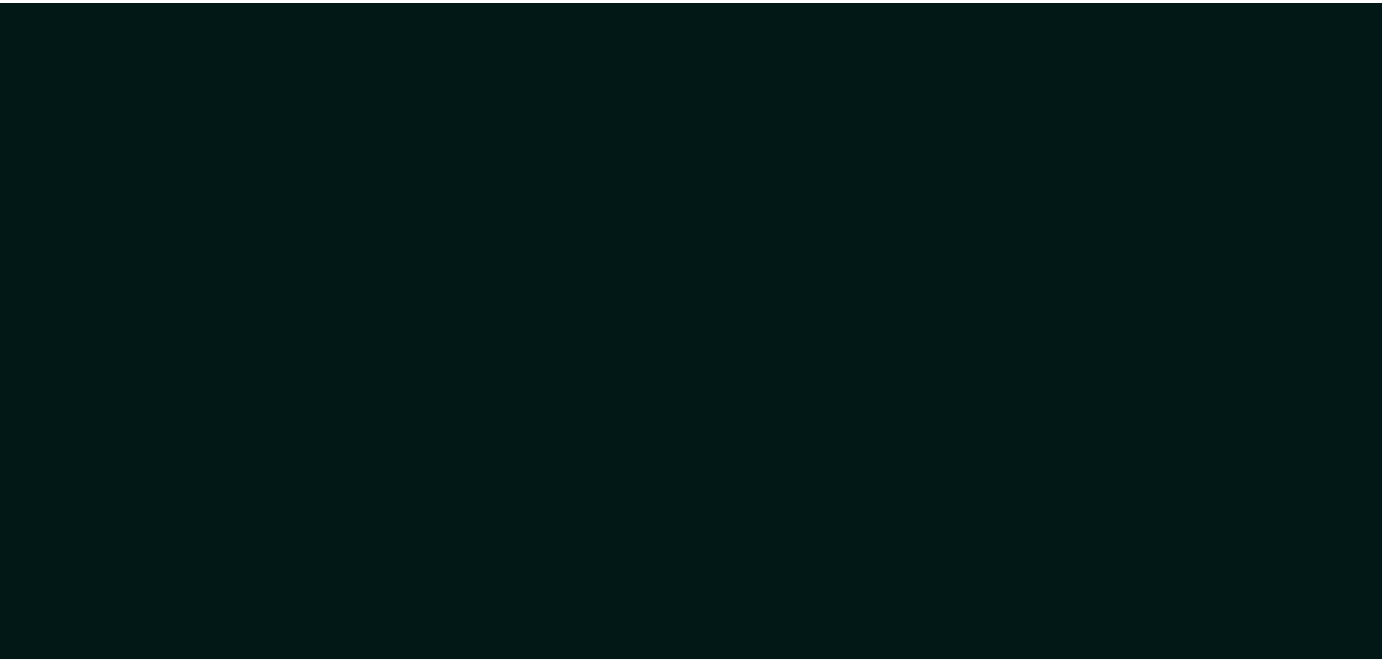 scroll, scrollTop: 0, scrollLeft: 0, axis: both 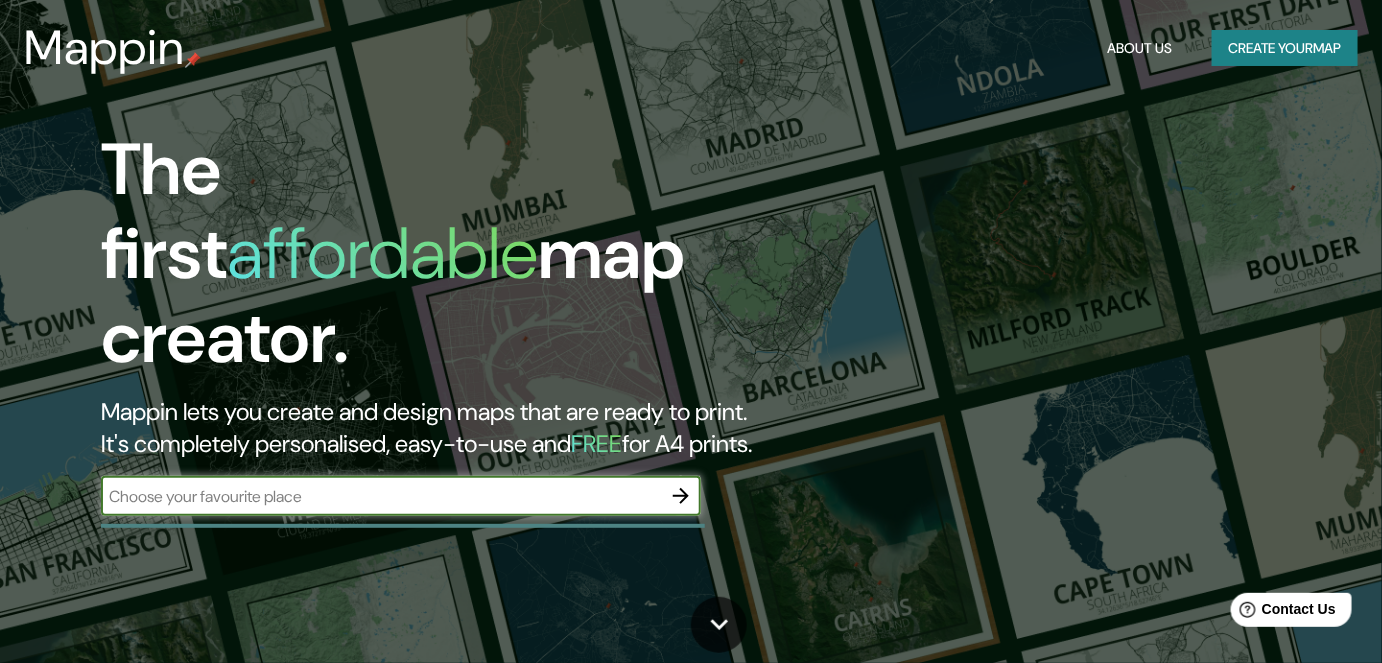 click at bounding box center (381, 496) 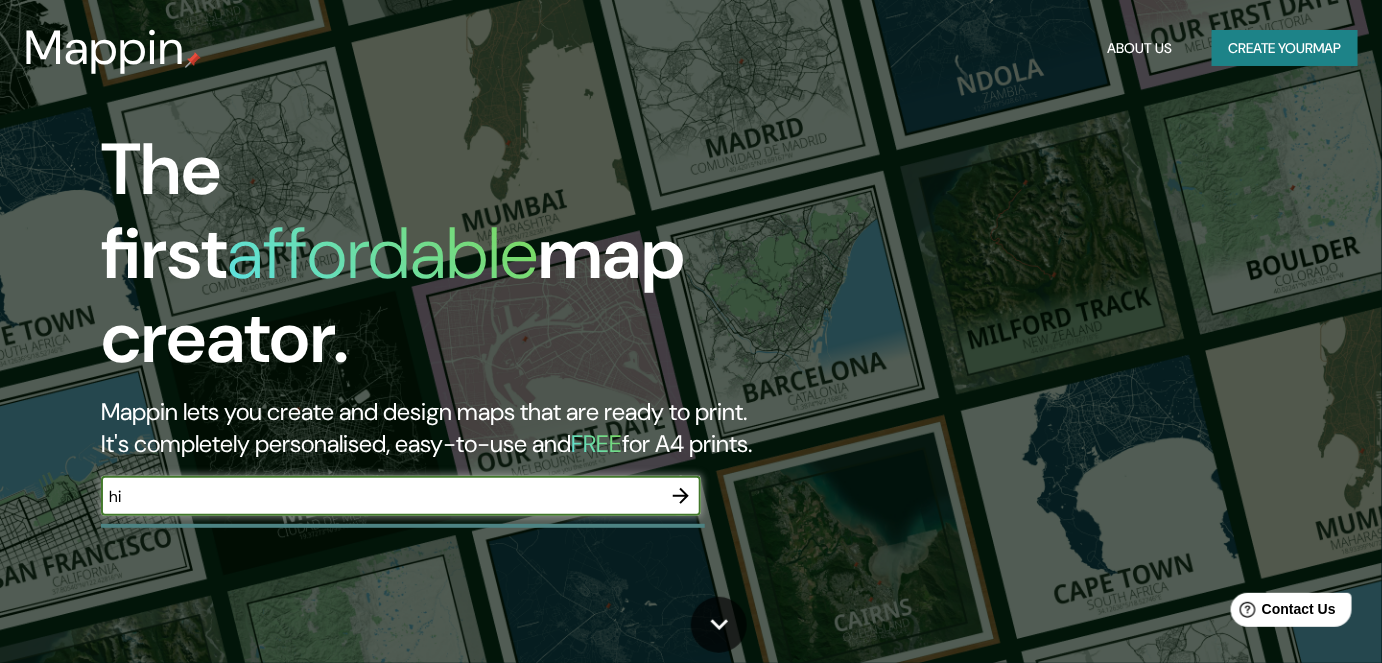 type on "h" 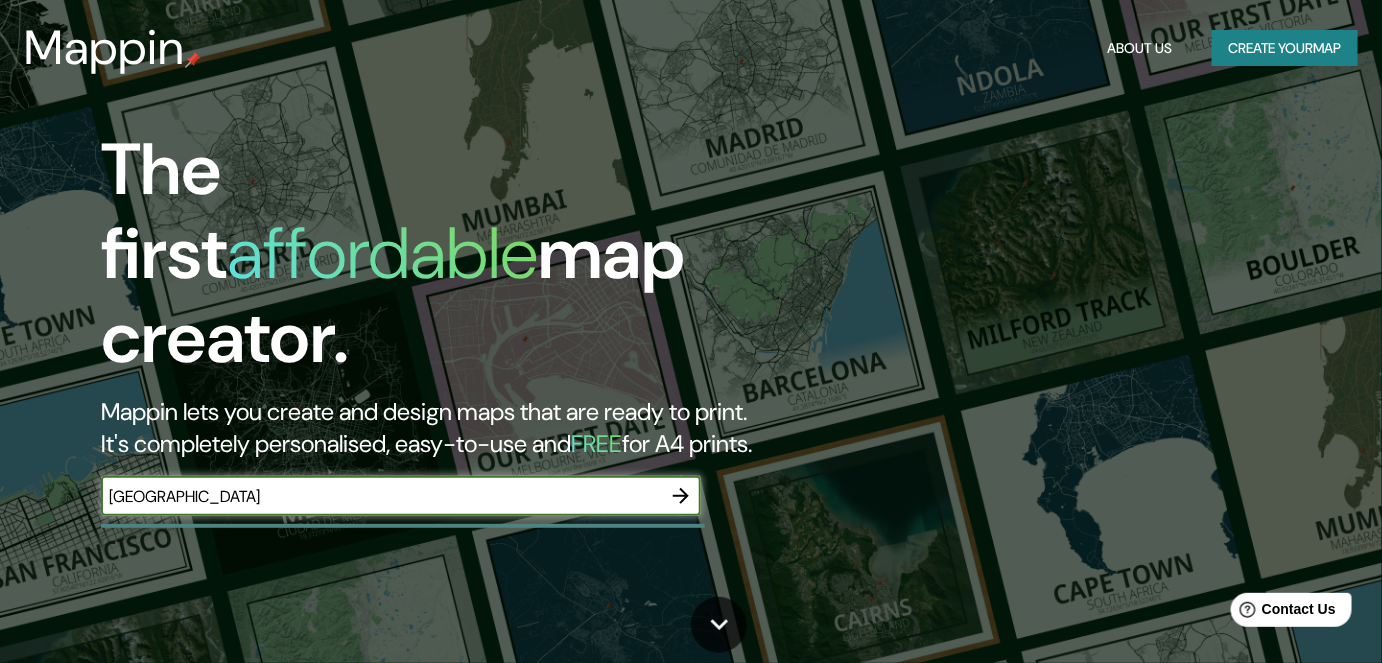 type on "[GEOGRAPHIC_DATA]" 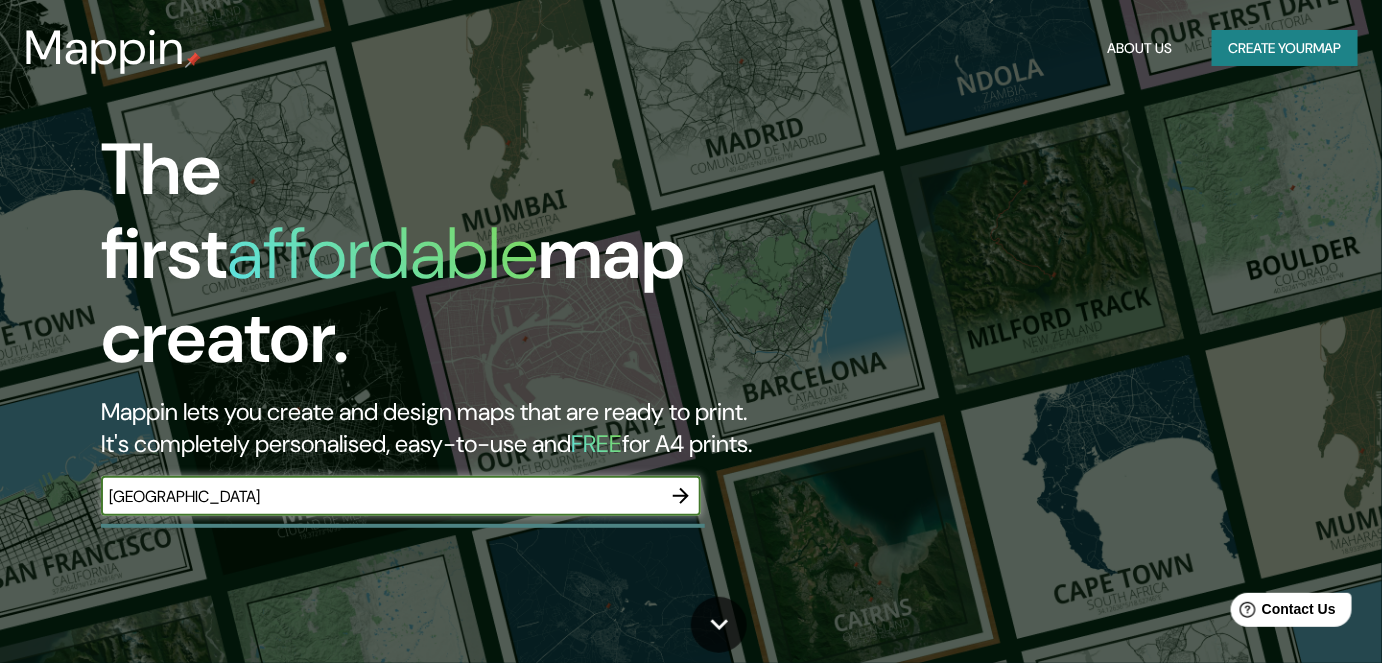 click 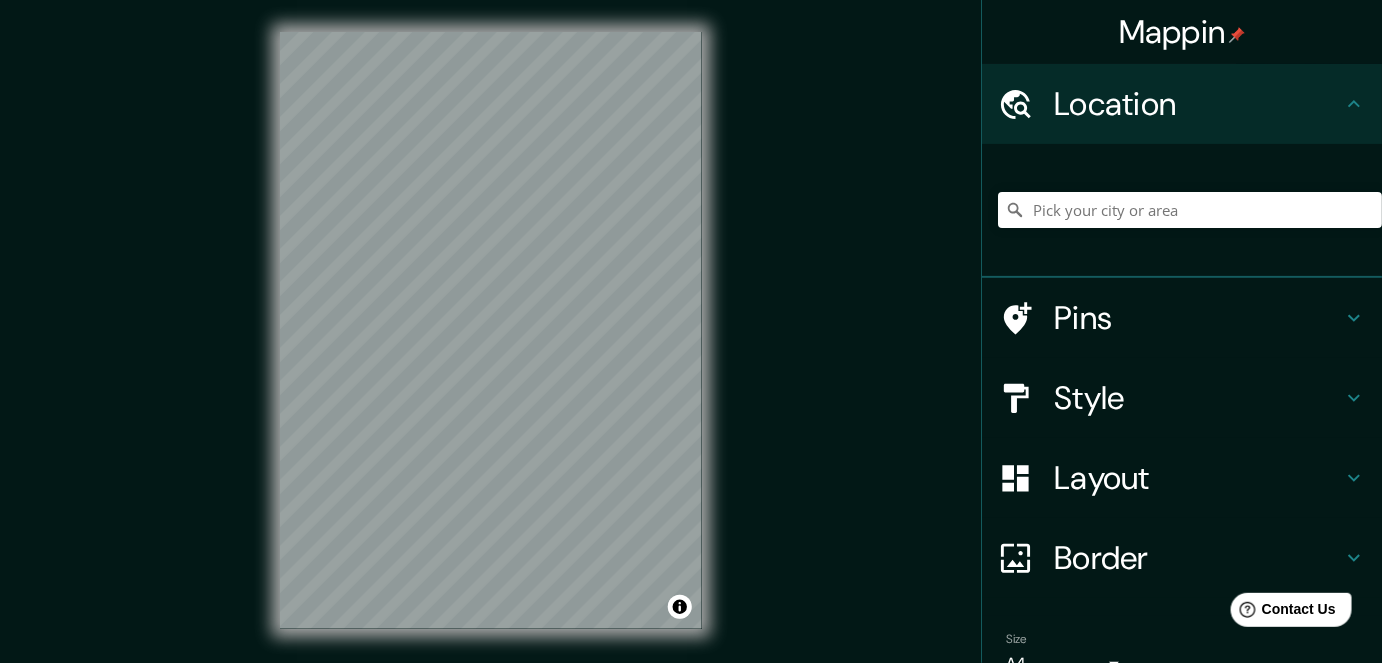 click on "© Mapbox   © OpenStreetMap   Improve this map" at bounding box center [491, 330] 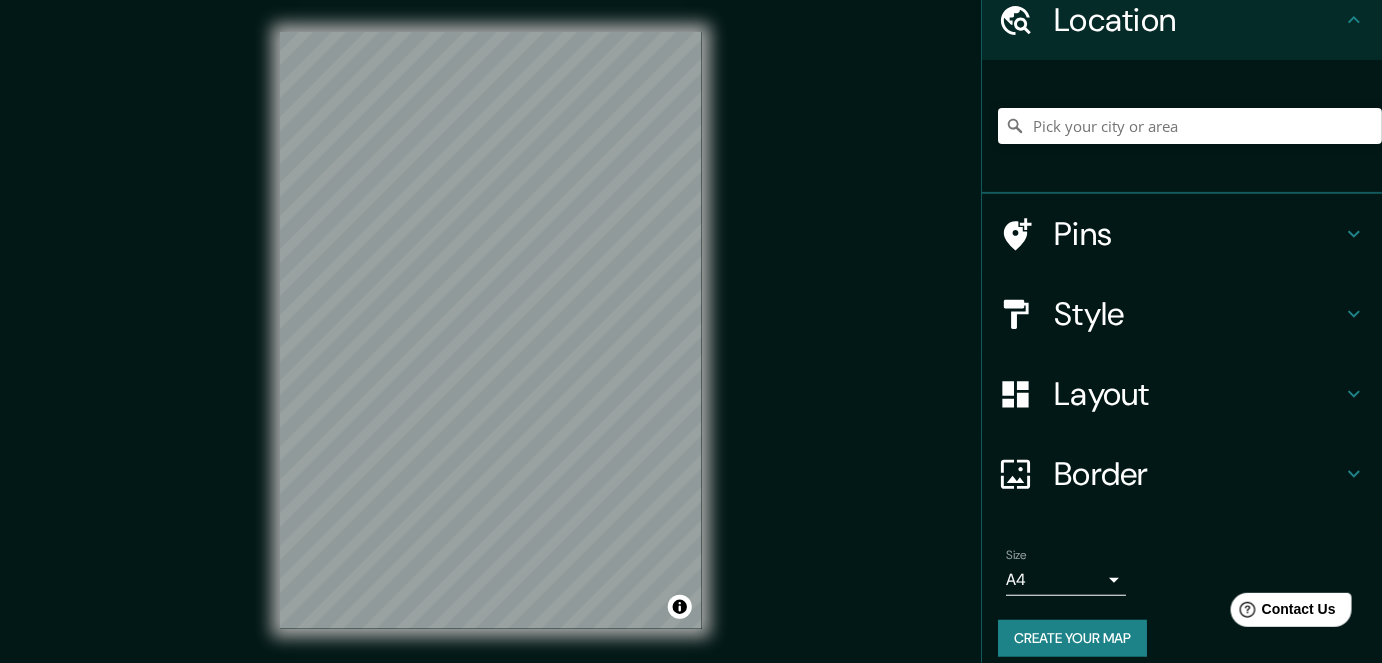scroll, scrollTop: 90, scrollLeft: 0, axis: vertical 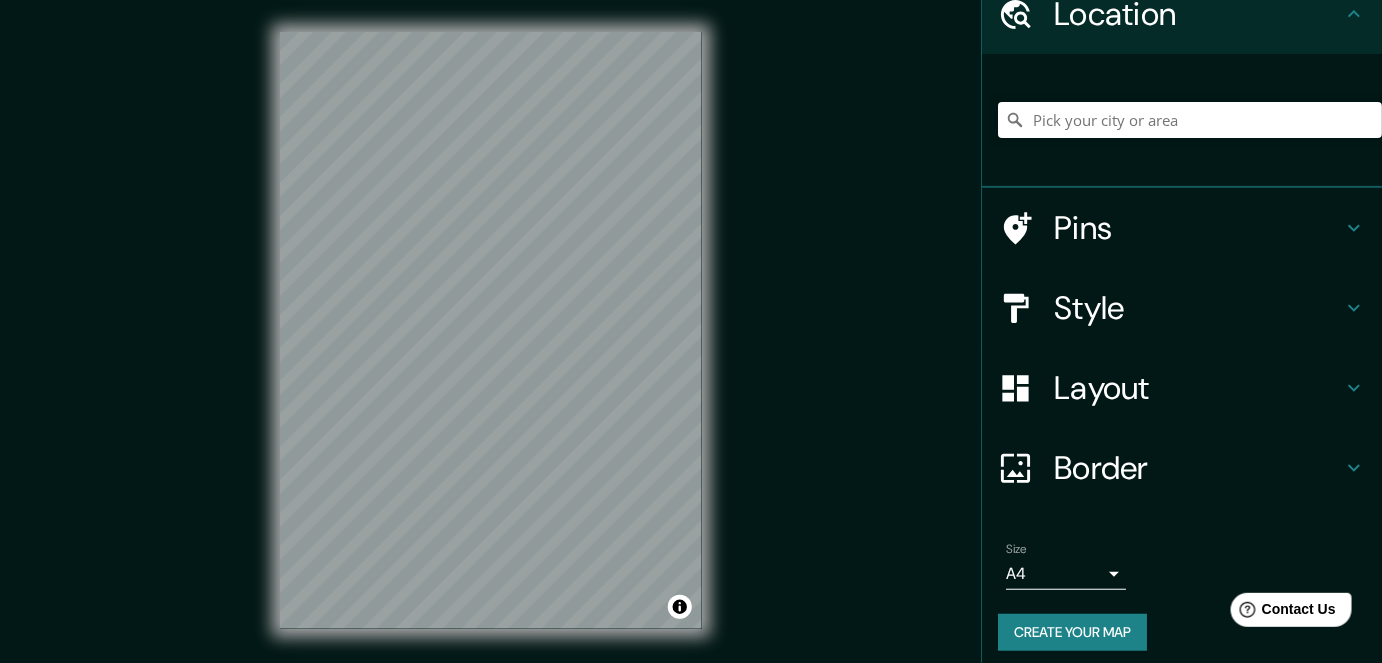 click on "Style" at bounding box center [1198, 308] 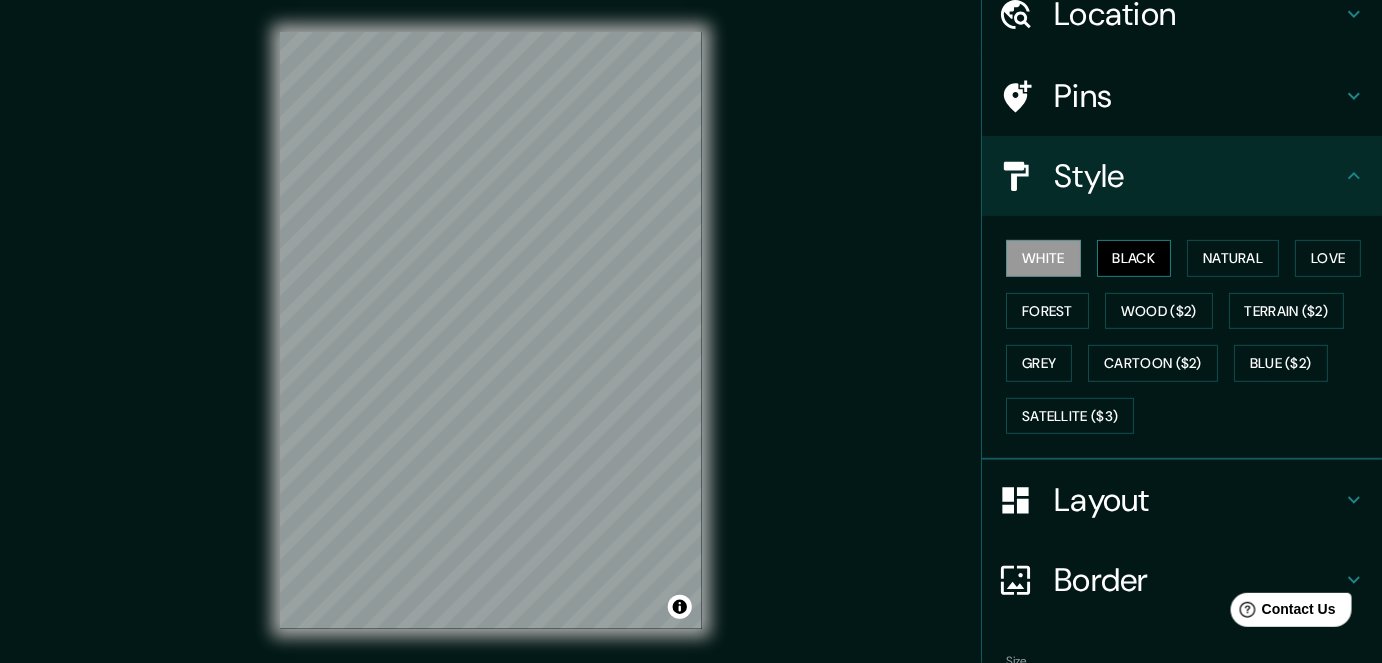 click on "Black" at bounding box center (1134, 258) 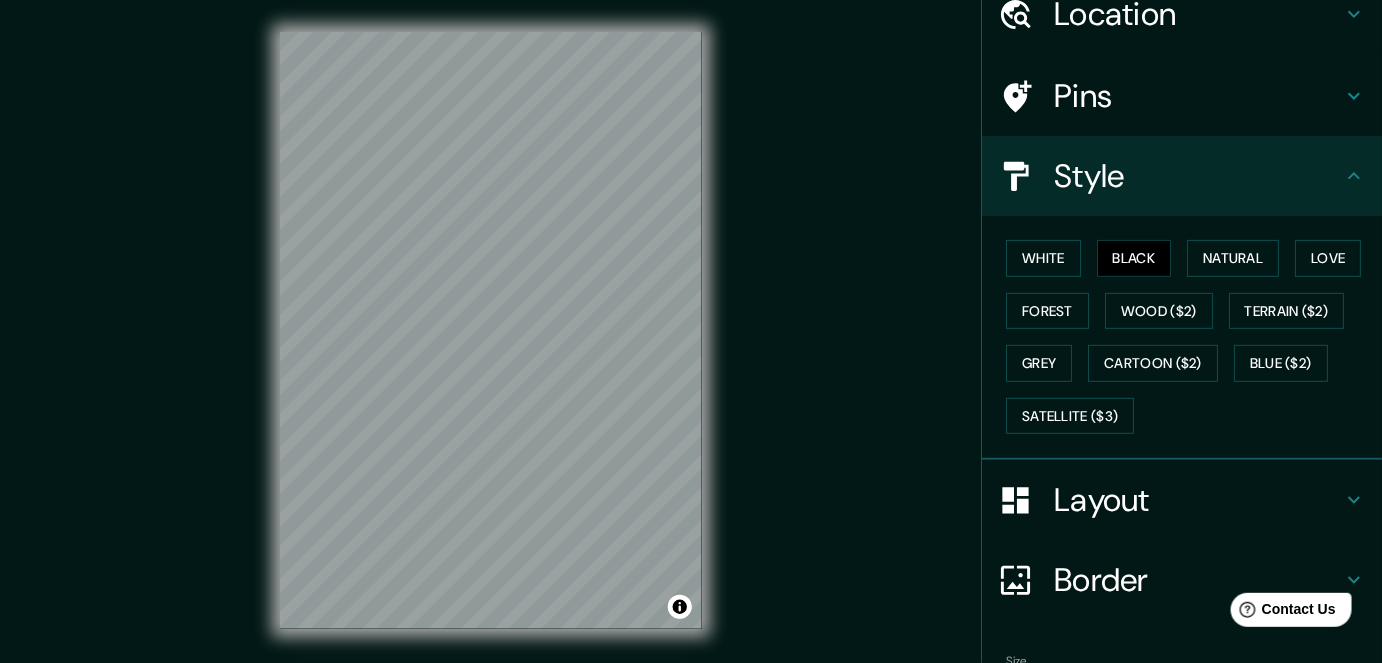 click on "Layout" at bounding box center (1198, 500) 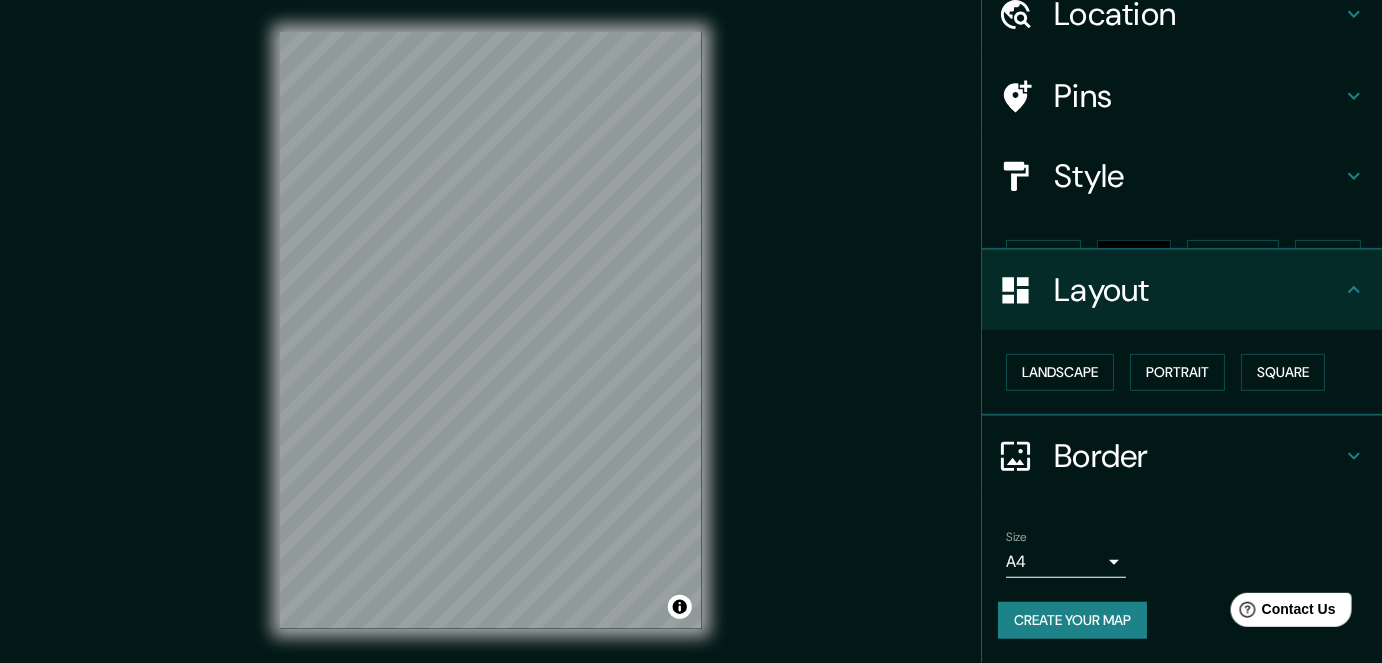 scroll, scrollTop: 53, scrollLeft: 0, axis: vertical 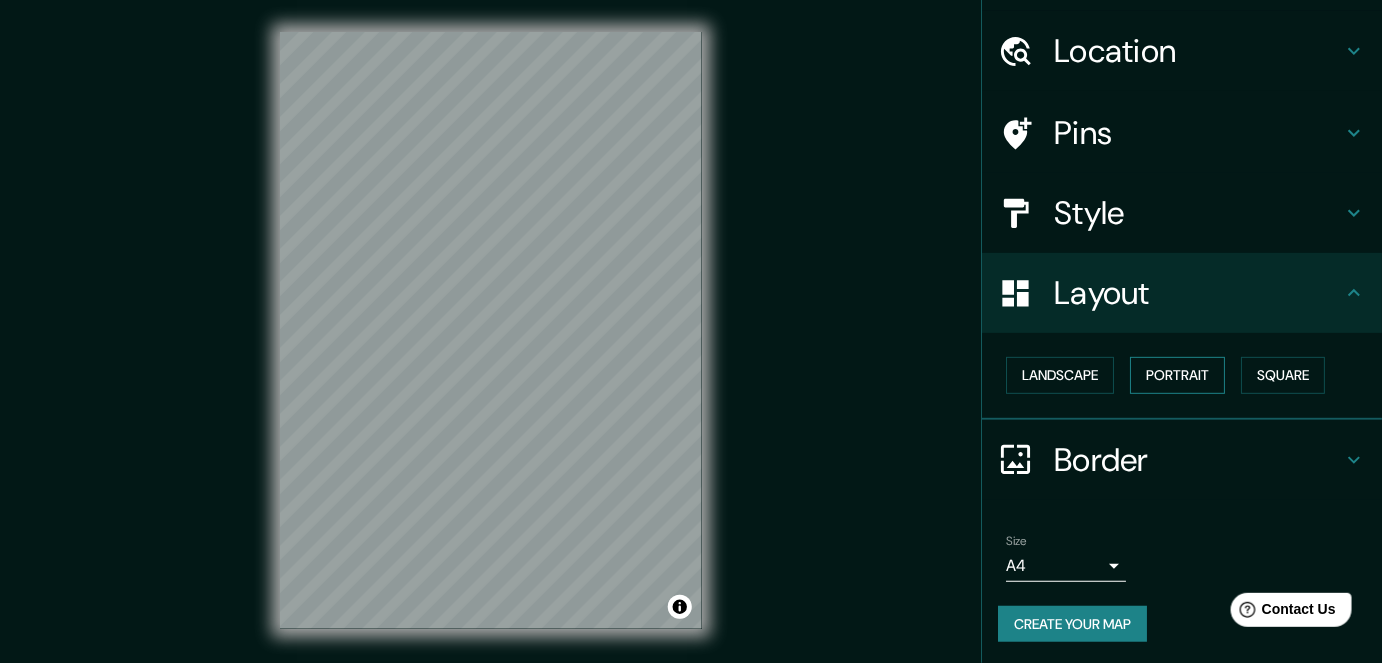 click on "Portrait" at bounding box center [1177, 375] 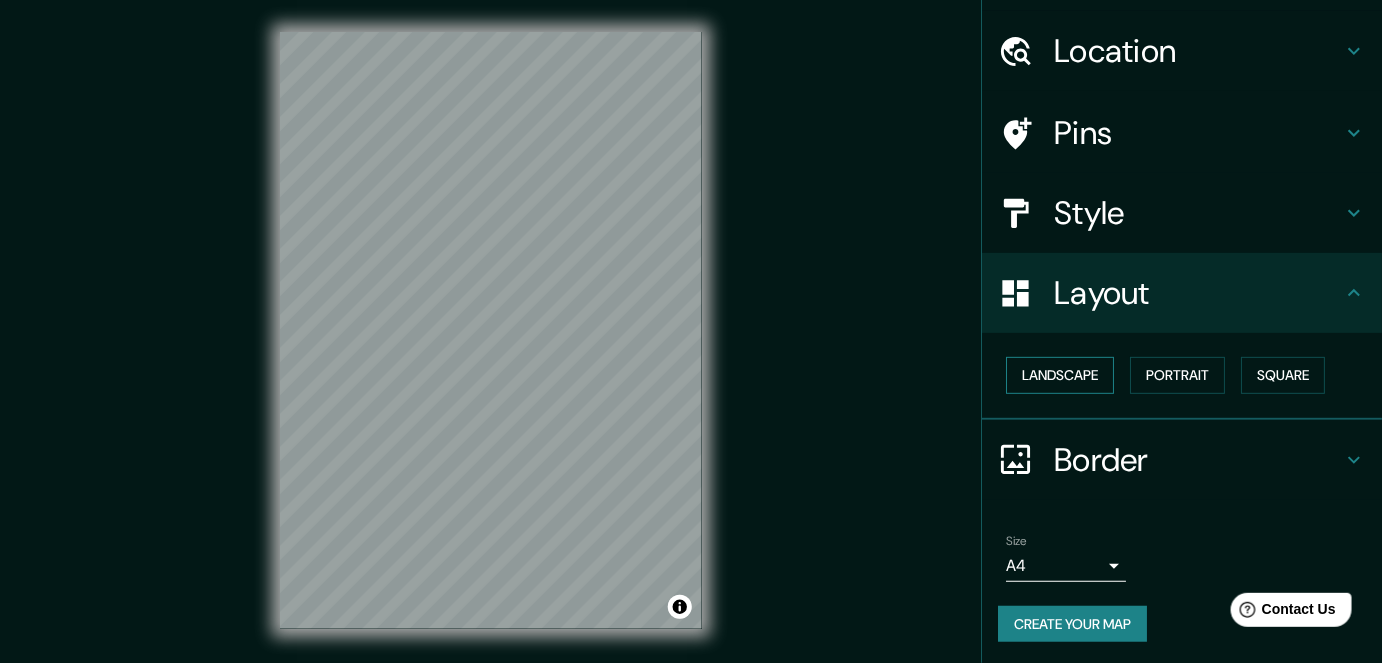 click on "Landscape" at bounding box center (1060, 375) 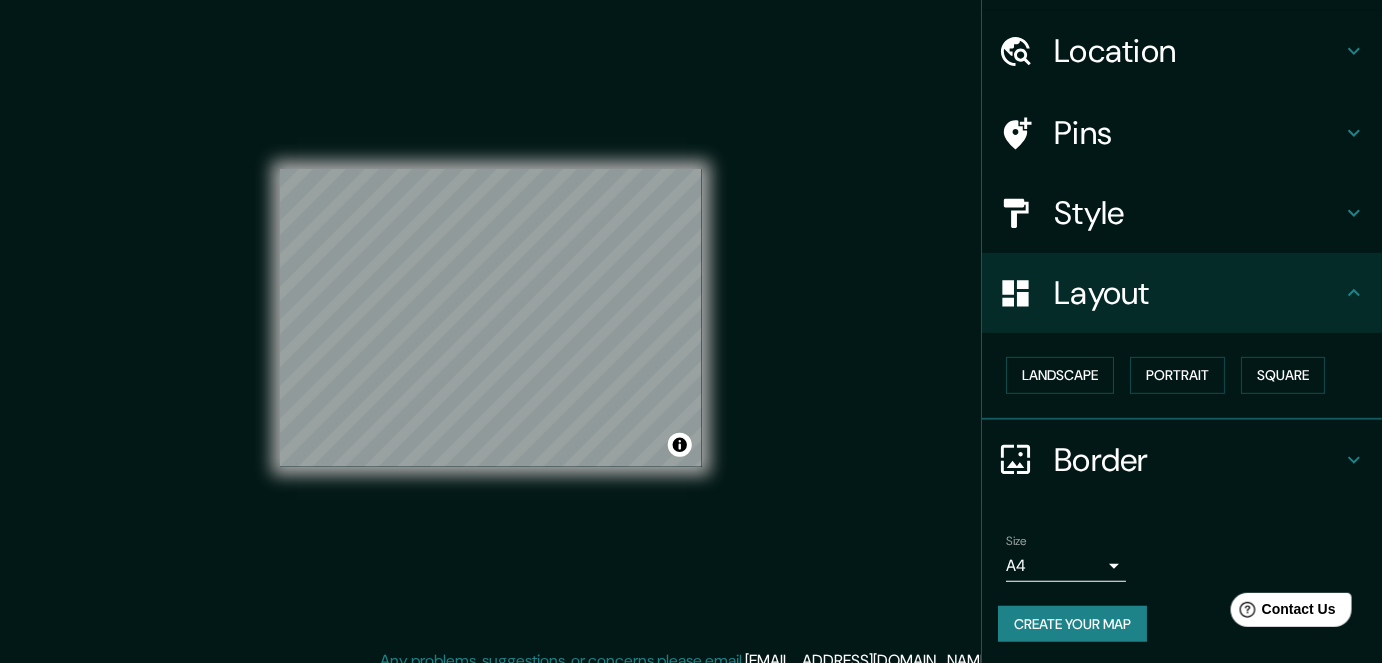 scroll, scrollTop: 29, scrollLeft: 0, axis: vertical 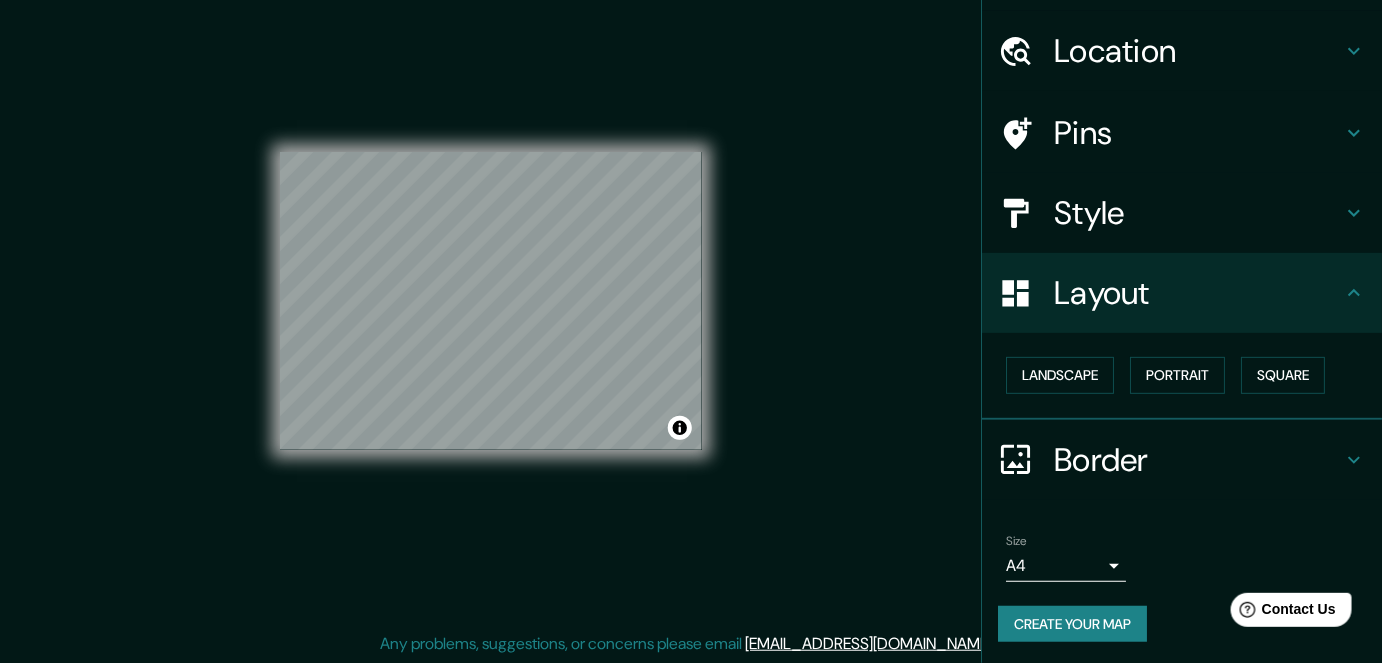 click on "Create your map" at bounding box center (1072, 624) 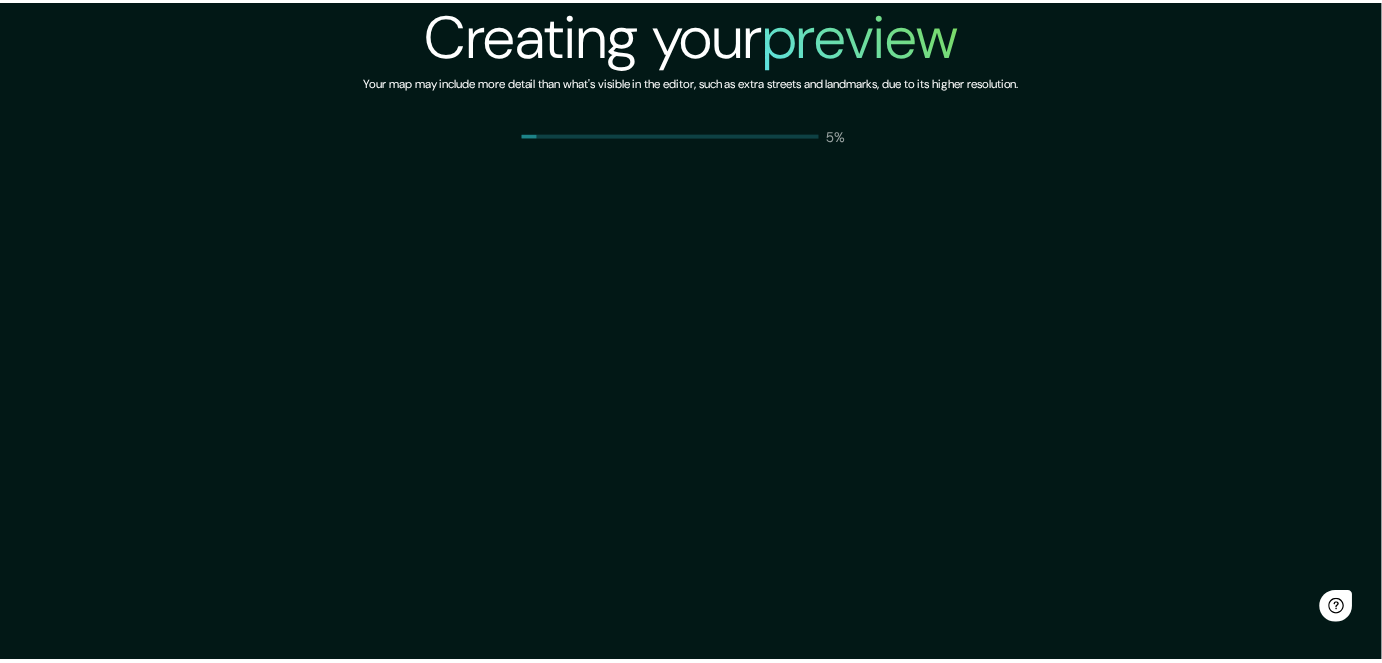 scroll, scrollTop: 0, scrollLeft: 0, axis: both 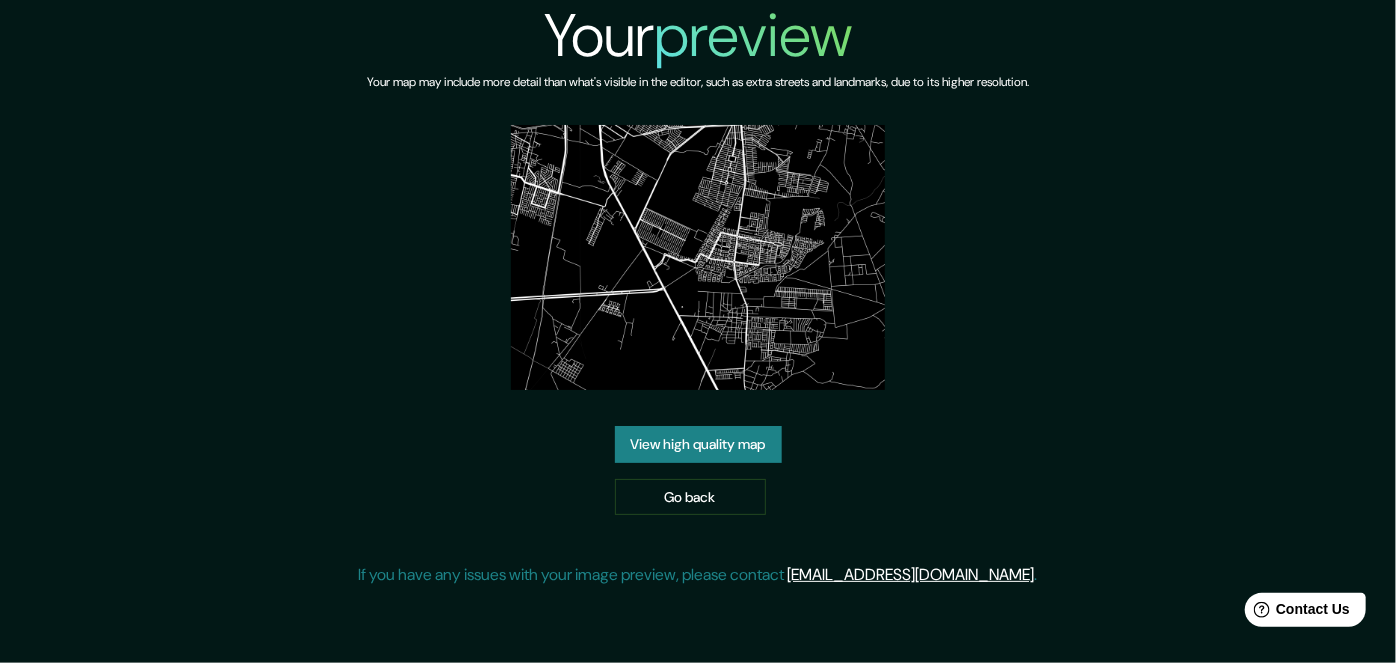 click at bounding box center (698, 257) 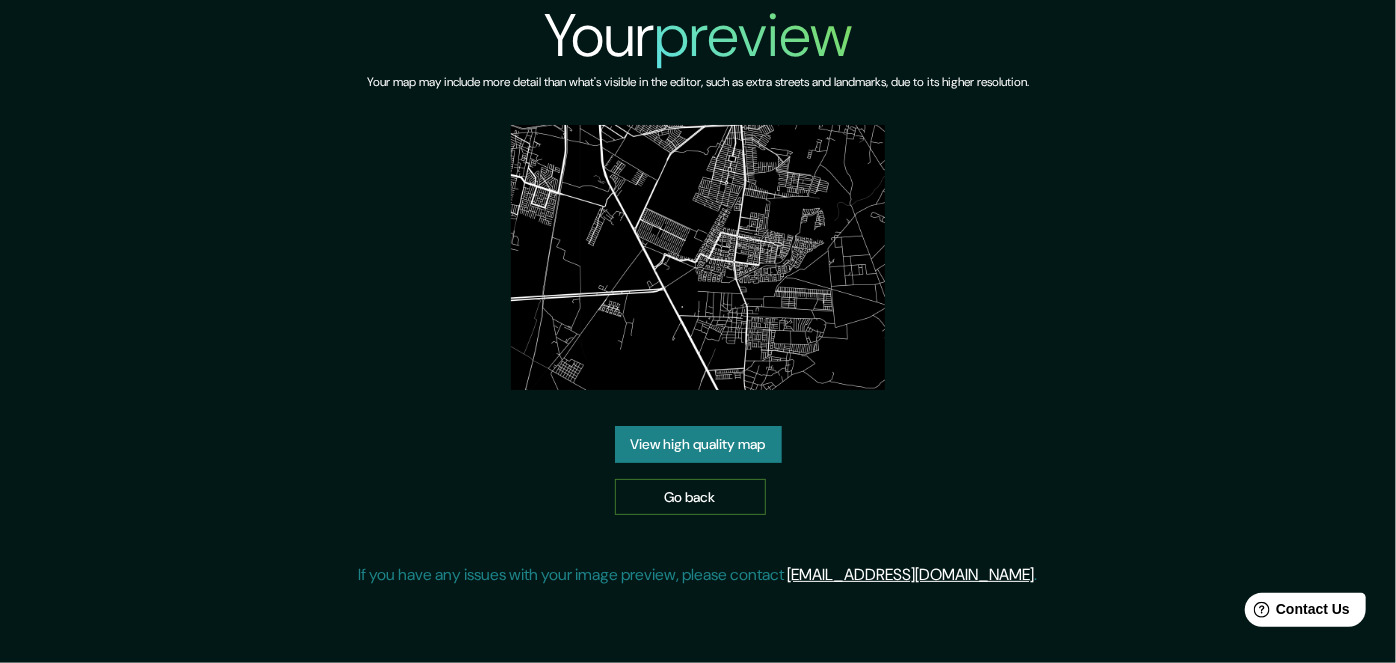 click on "Go back" at bounding box center (690, 497) 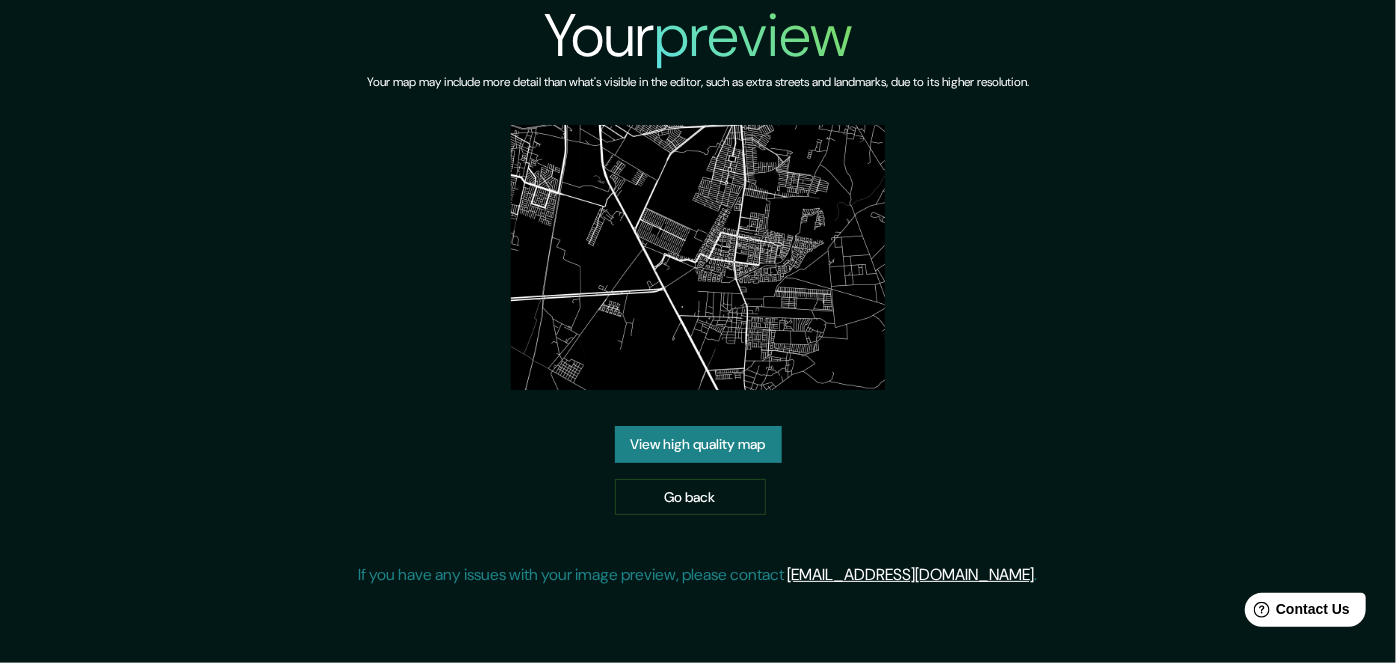 click on "View high quality map" at bounding box center (698, 444) 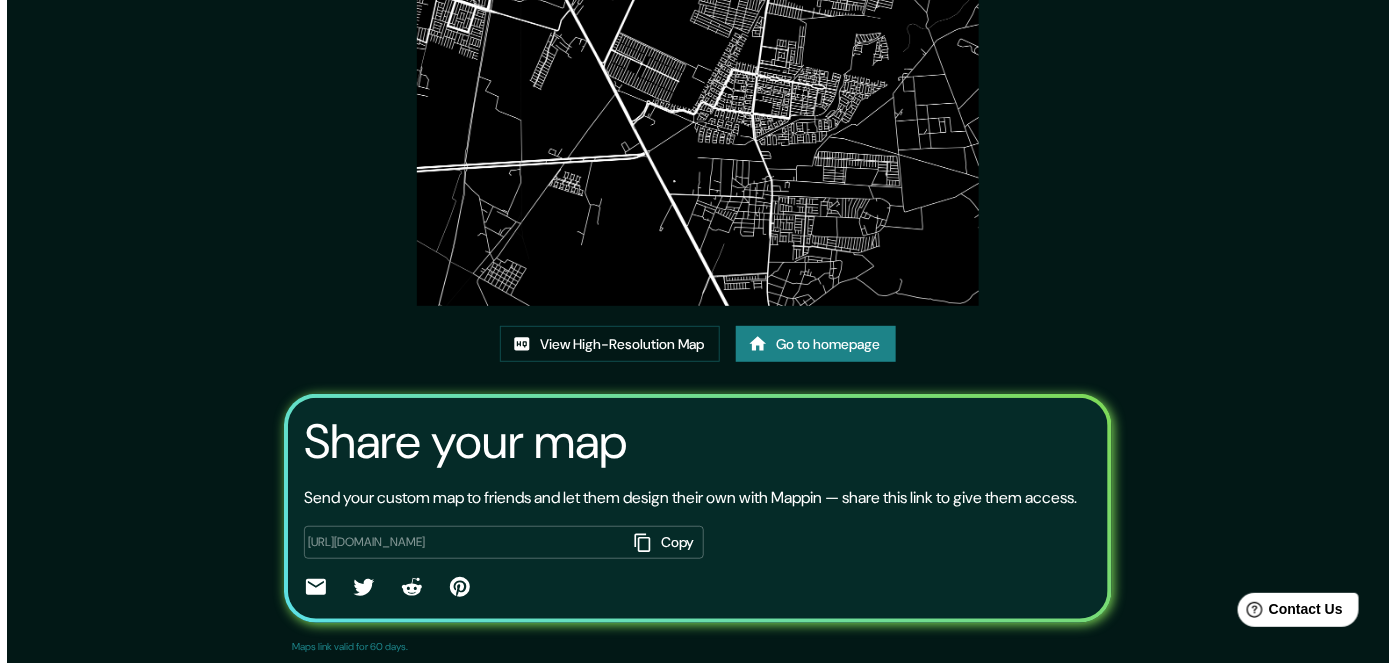 scroll, scrollTop: 0, scrollLeft: 0, axis: both 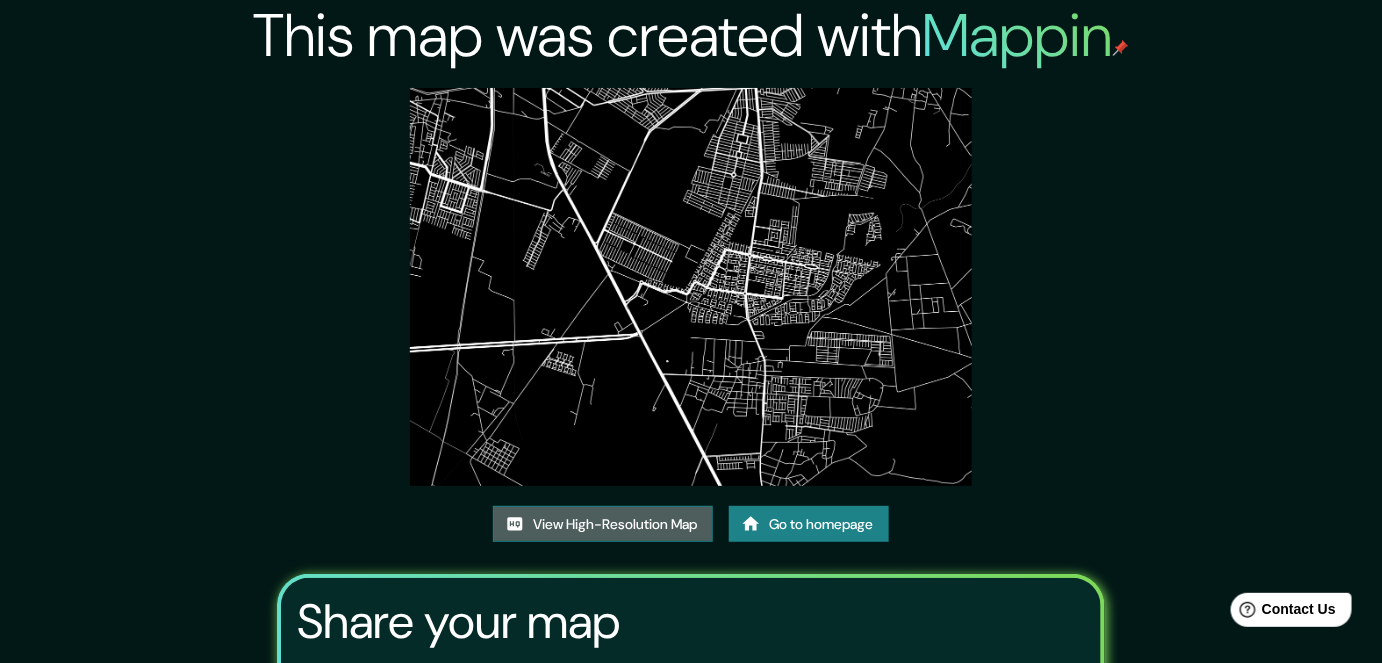 click on "View High-Resolution Map" at bounding box center (603, 524) 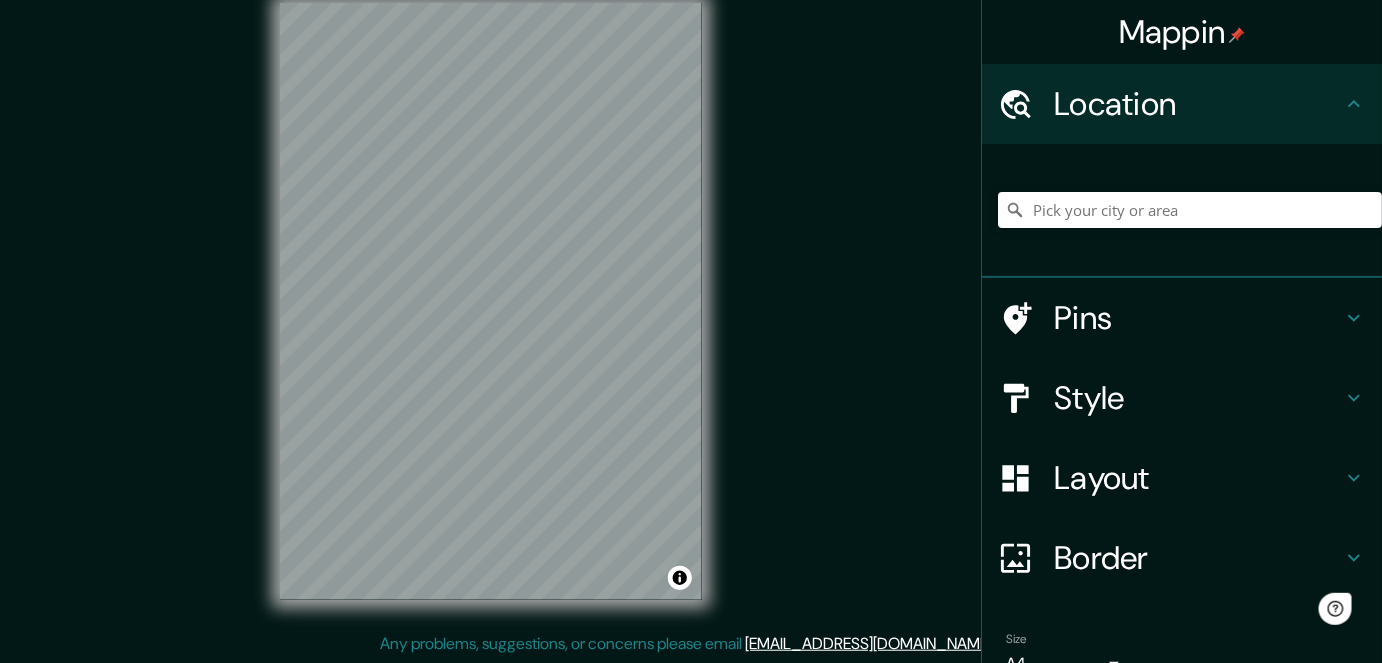 scroll, scrollTop: 0, scrollLeft: 0, axis: both 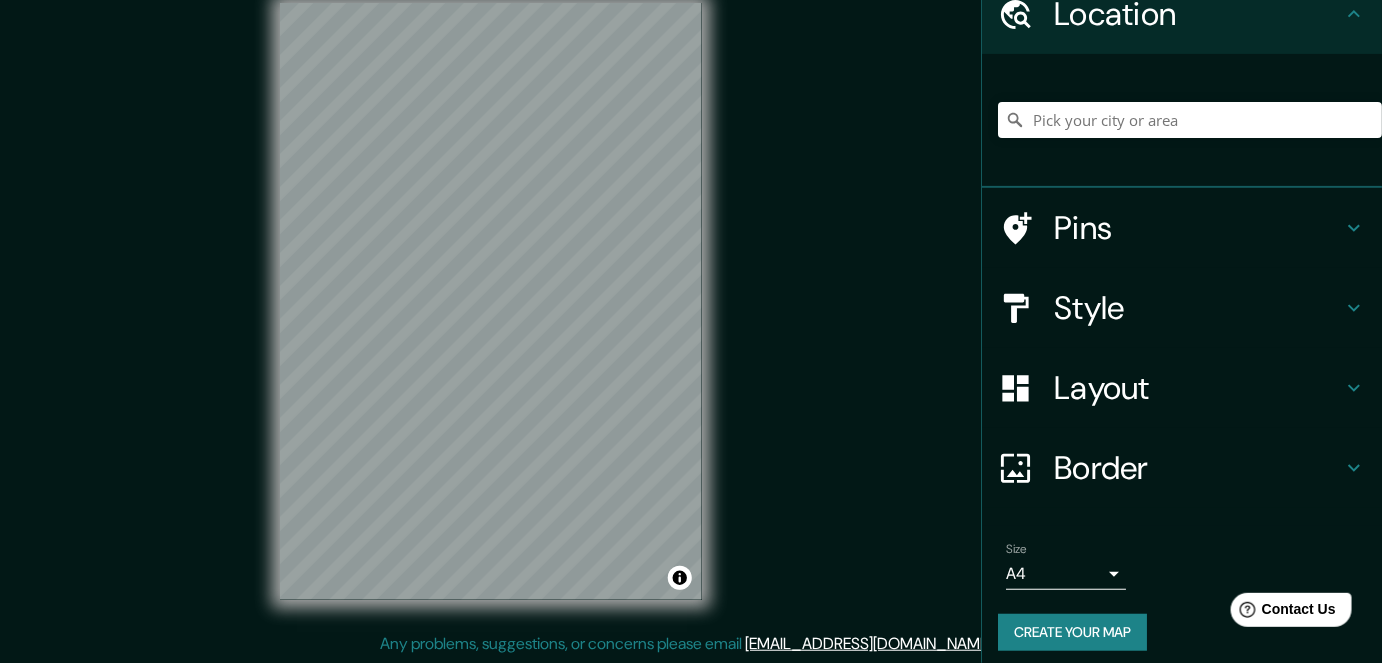 click on "Layout" at bounding box center [1198, 388] 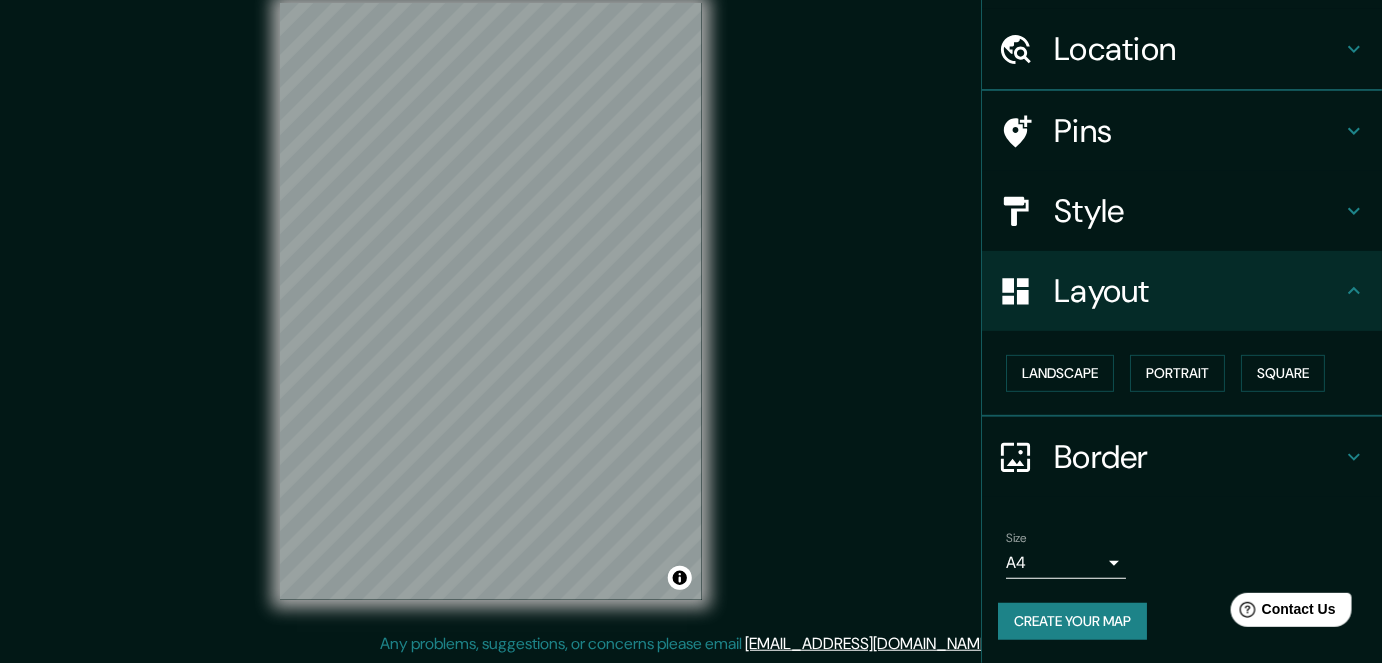 scroll, scrollTop: 53, scrollLeft: 0, axis: vertical 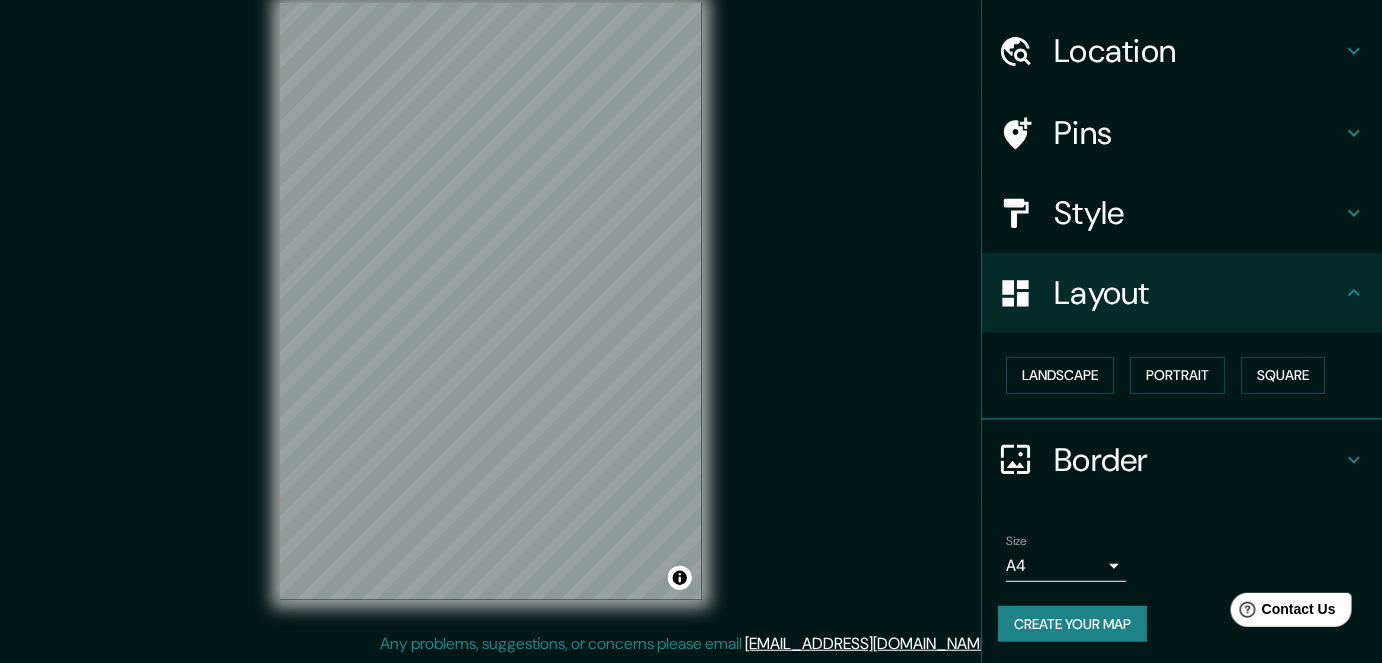 click on "Style" at bounding box center (1198, 213) 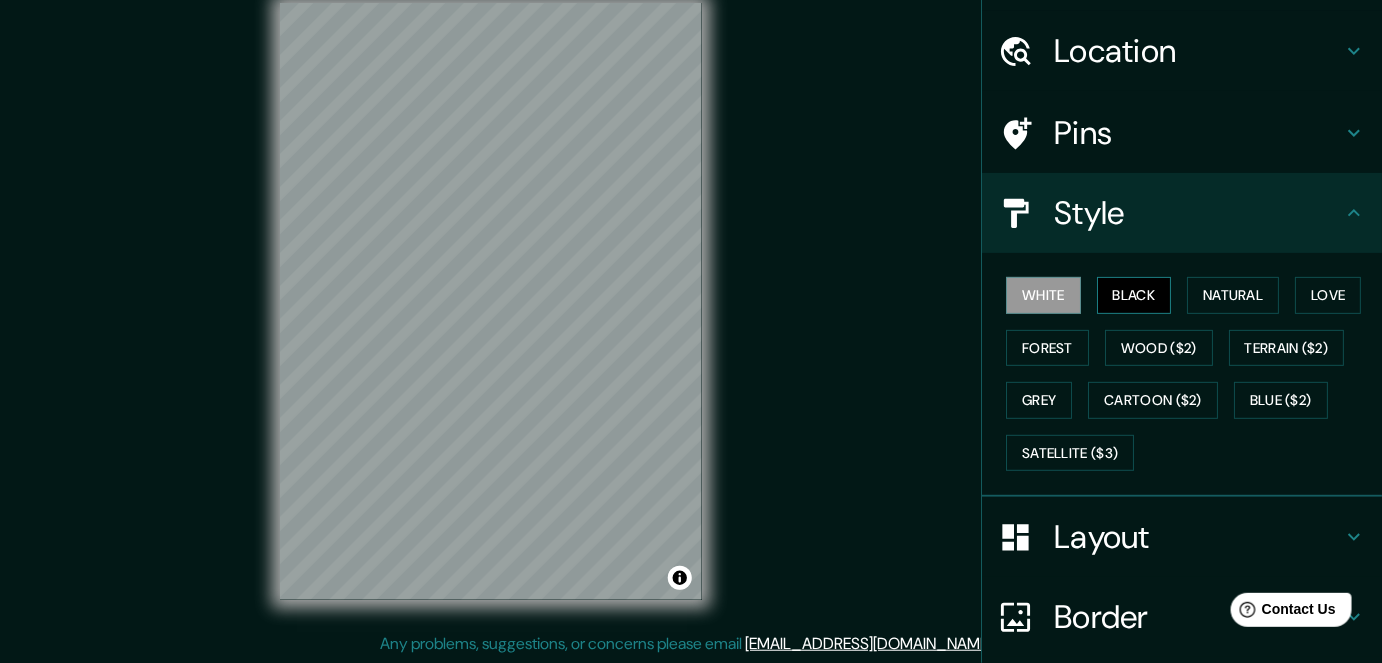 click on "Black" at bounding box center [1134, 295] 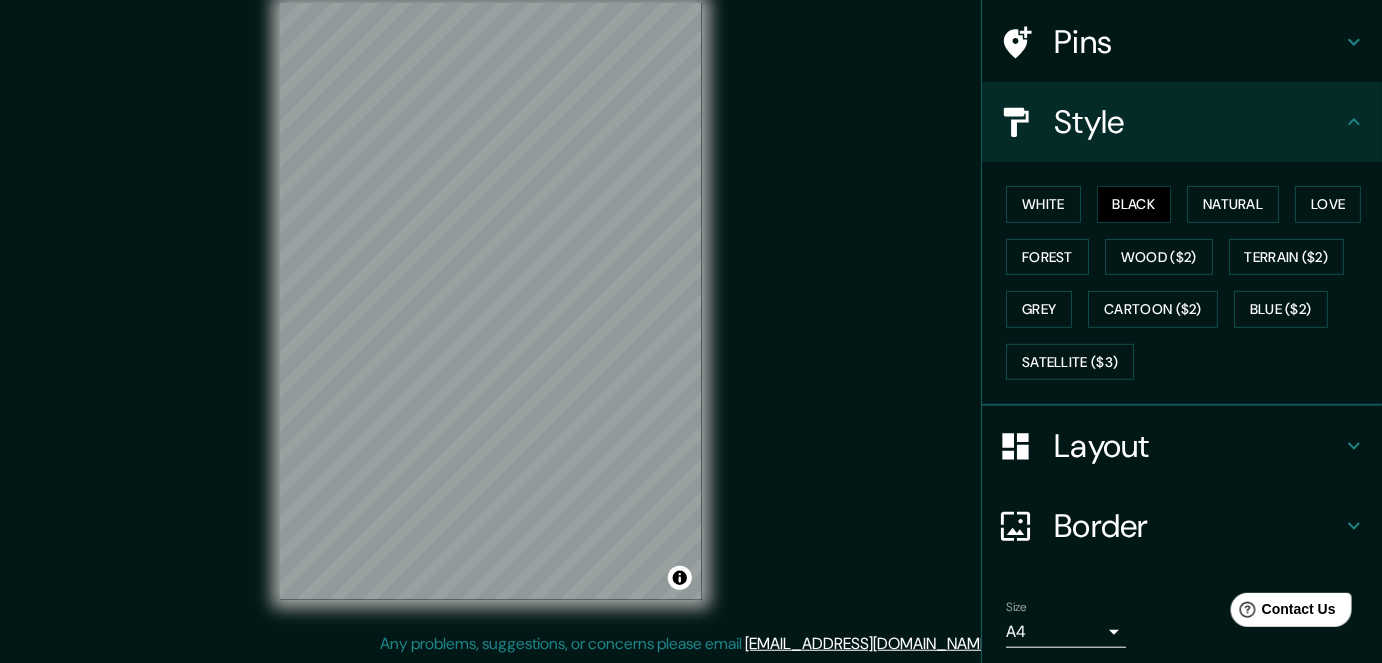 click on "Border" at bounding box center (1198, 526) 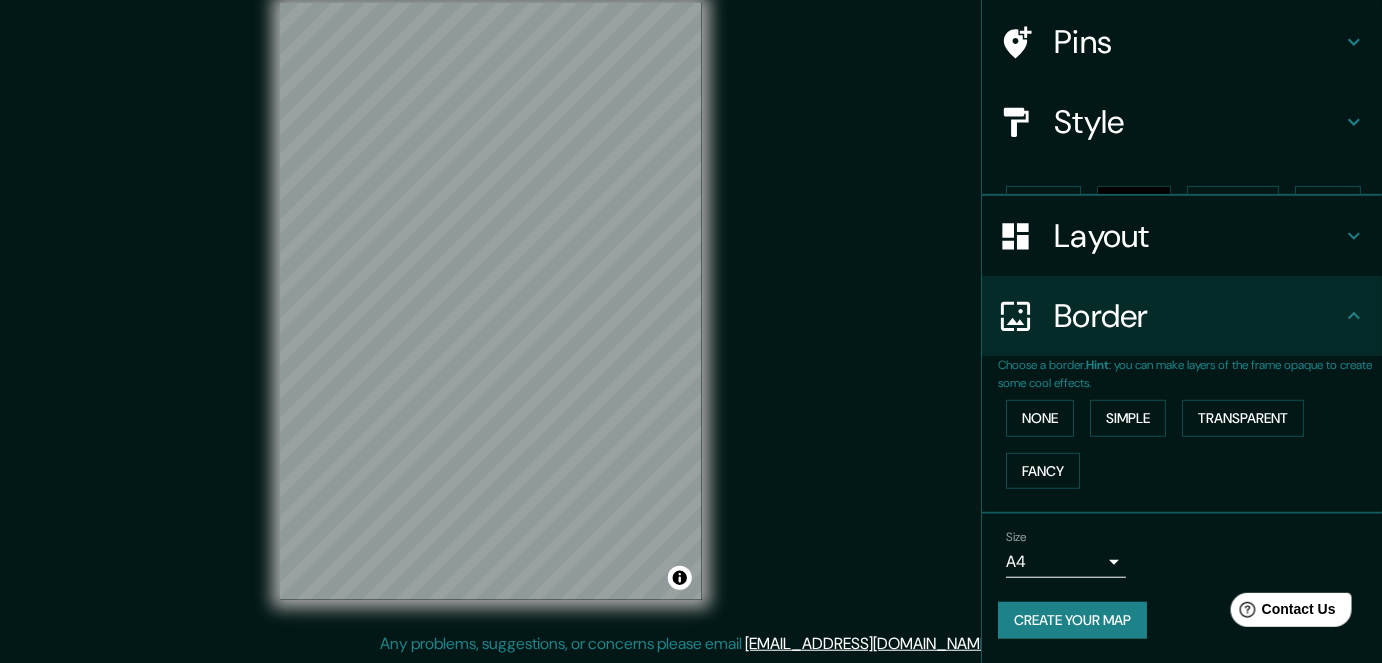 scroll, scrollTop: 107, scrollLeft: 0, axis: vertical 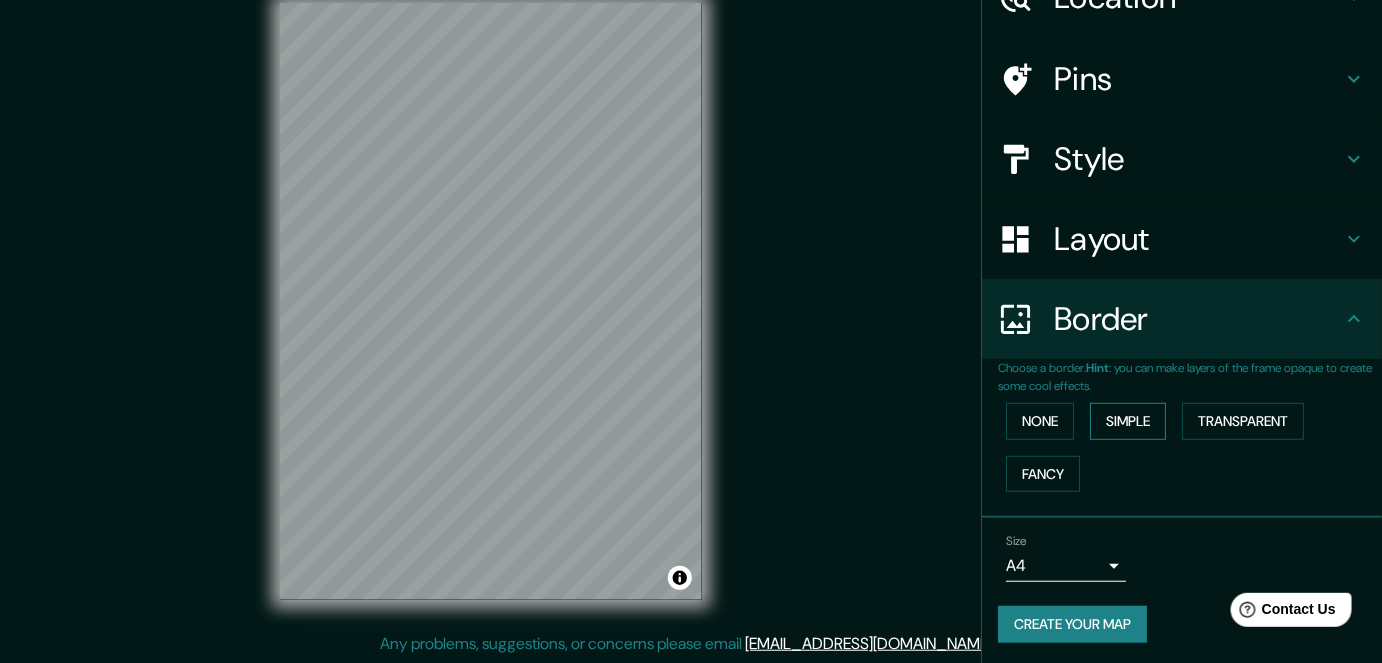 click on "Simple" at bounding box center (1128, 421) 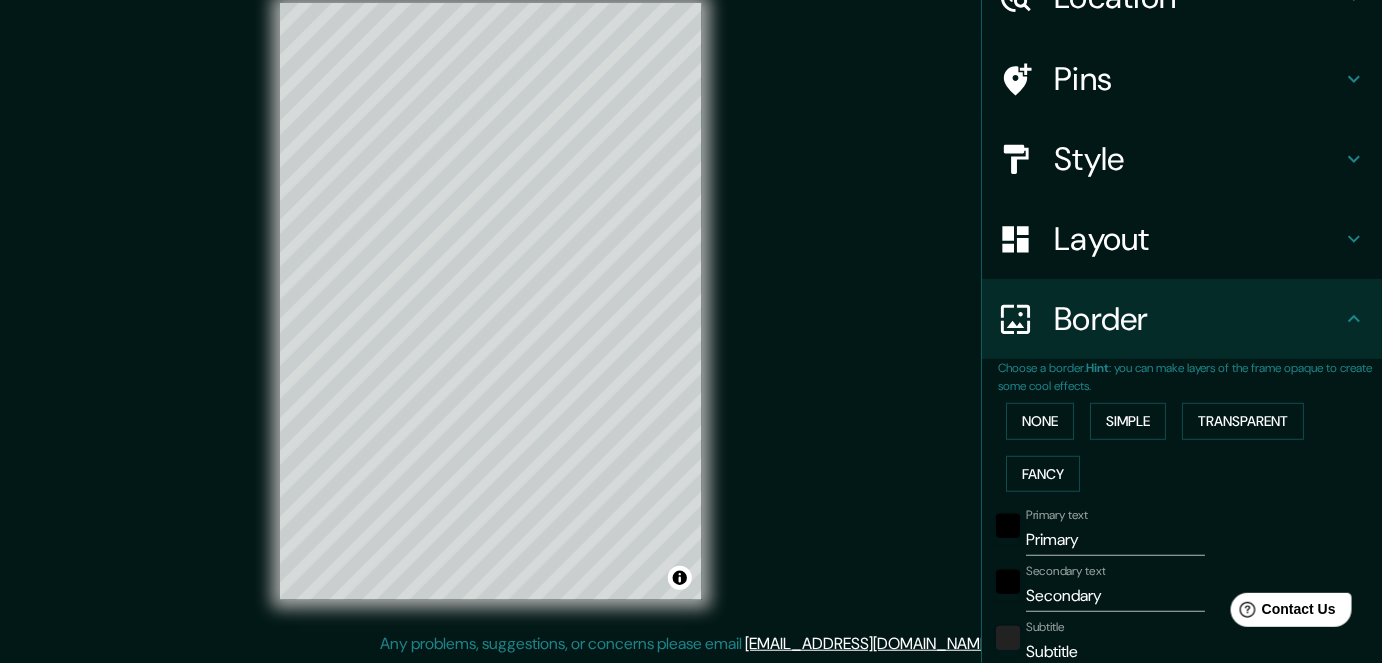 click on "Border" at bounding box center (1198, 319) 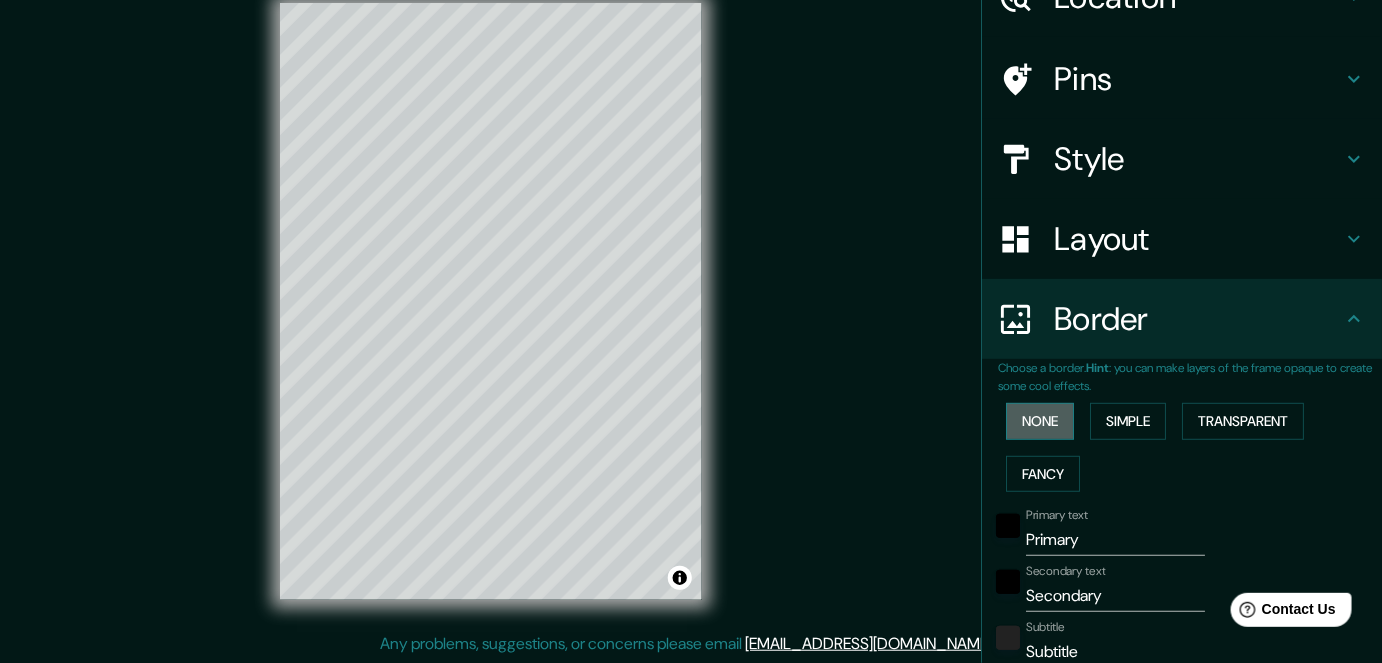 click on "None" at bounding box center [1040, 421] 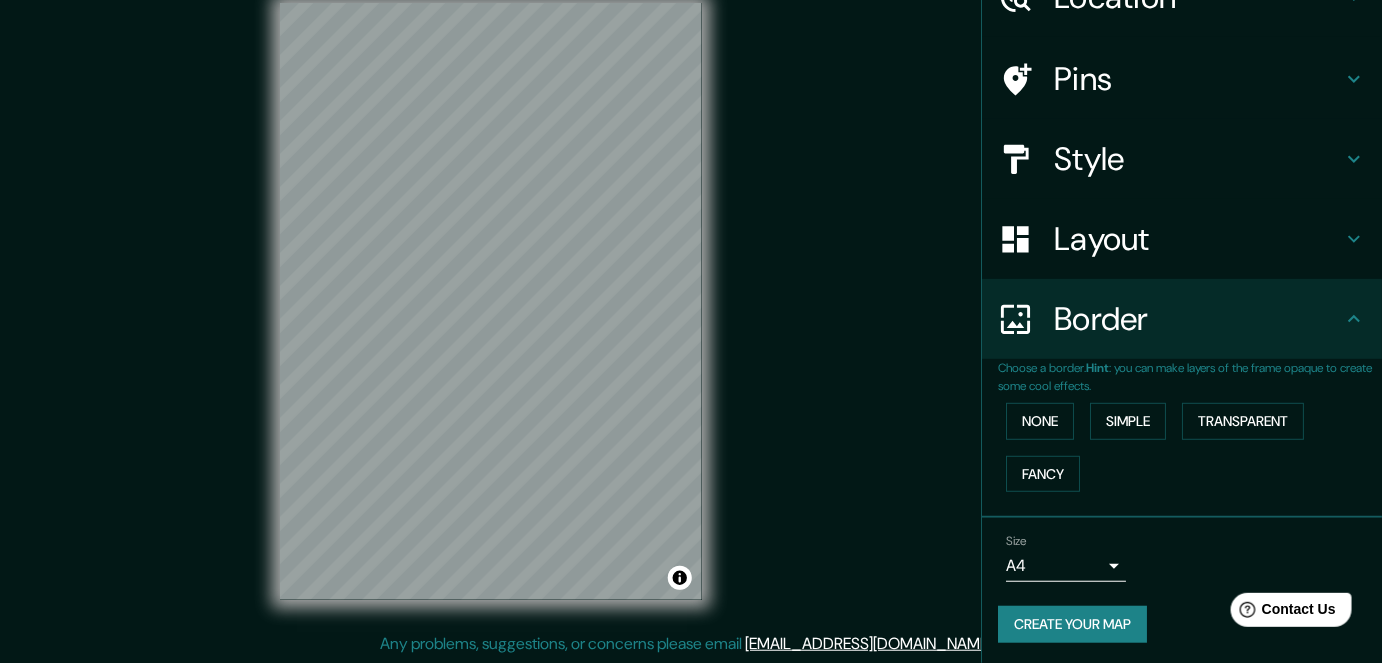 click on "Layout" at bounding box center (1182, 239) 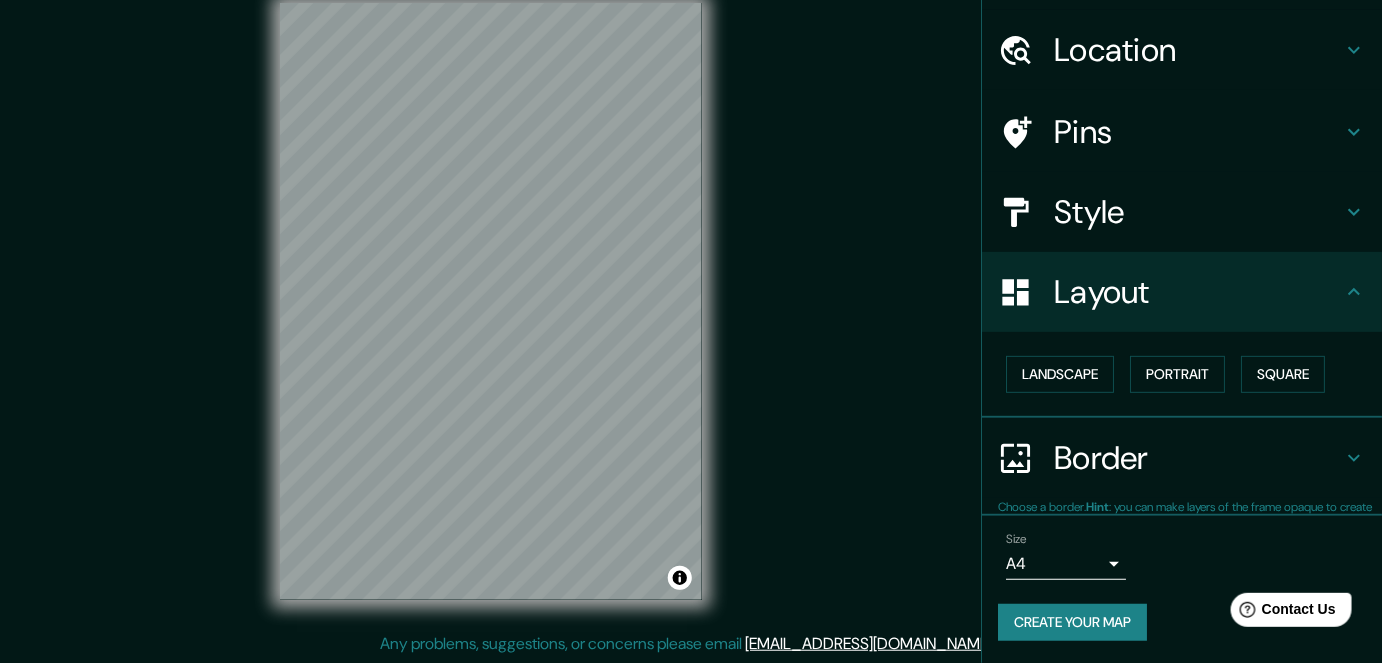 scroll, scrollTop: 53, scrollLeft: 0, axis: vertical 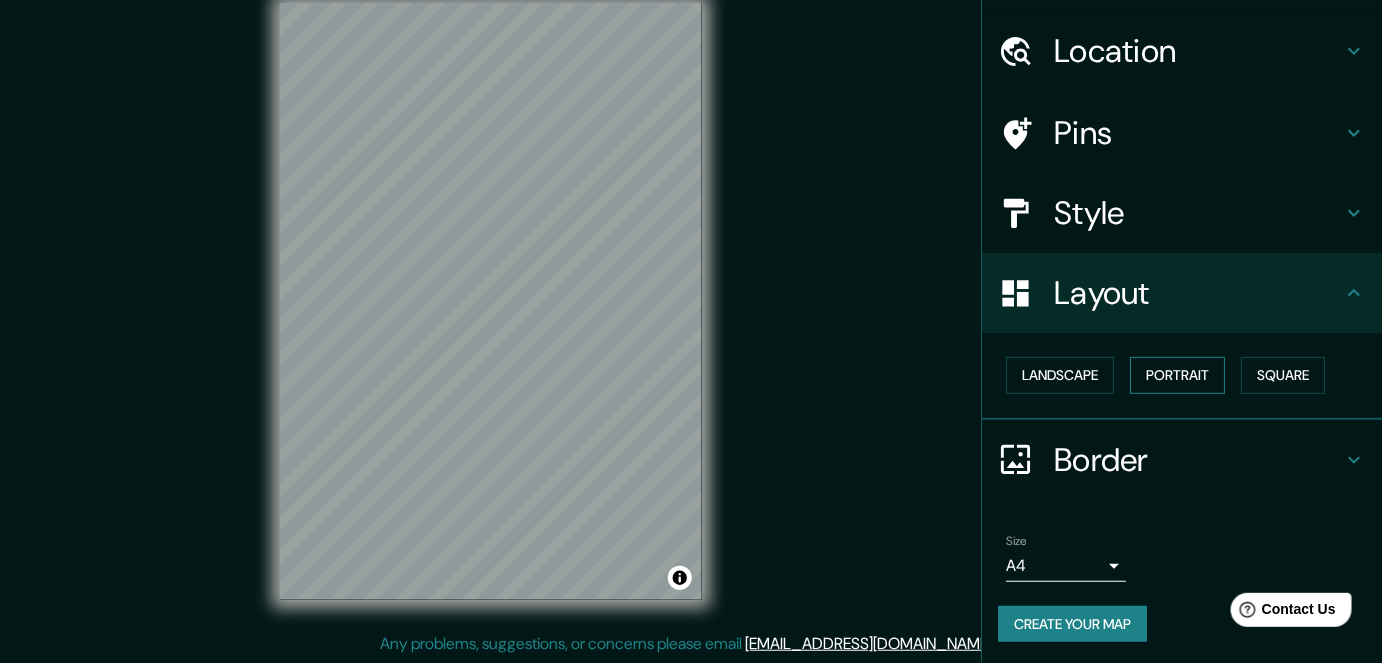click on "Portrait" at bounding box center [1177, 375] 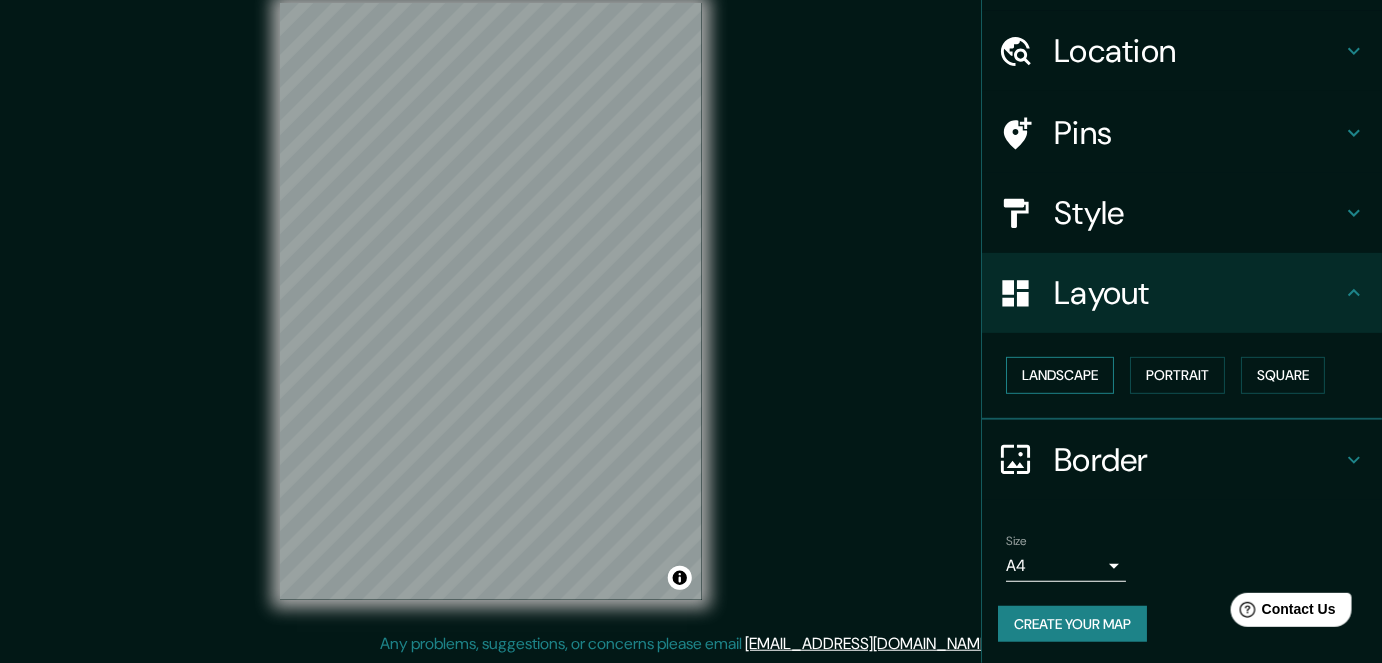 click on "Landscape" at bounding box center [1060, 375] 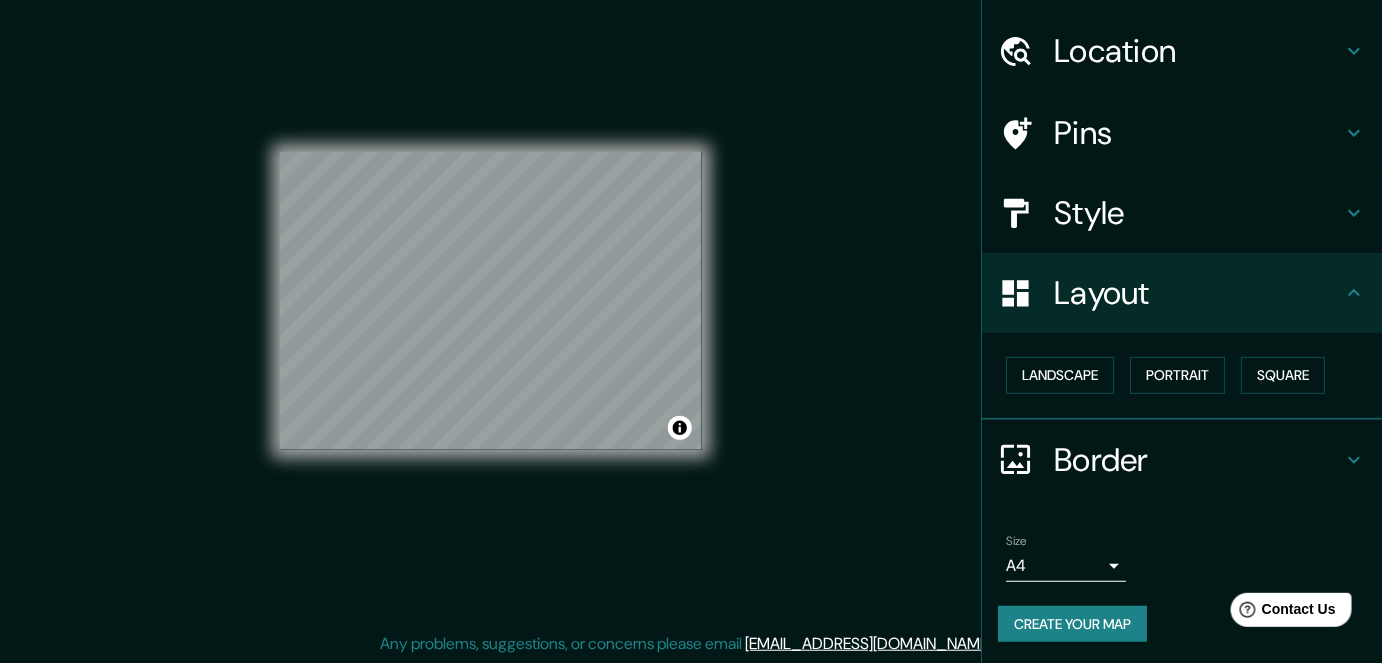 click on "Create your map" at bounding box center (1072, 624) 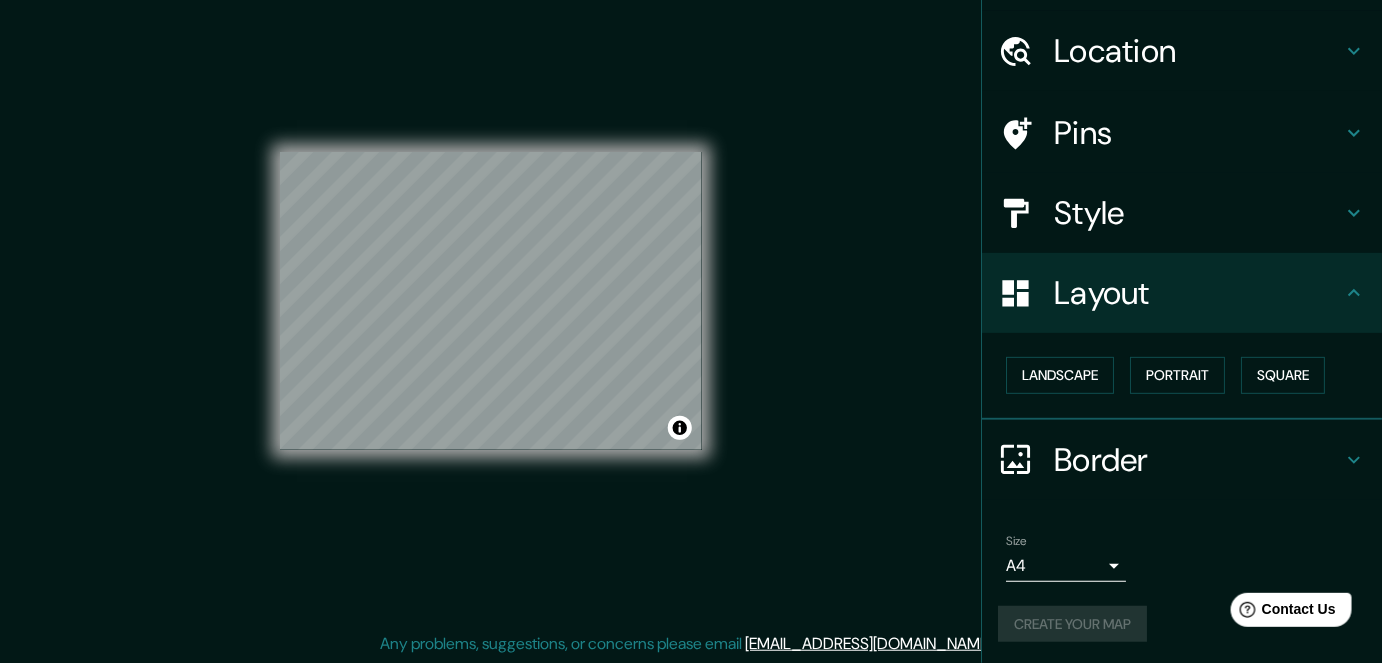click on "Size A4 single Create your map" at bounding box center [1182, 592] 